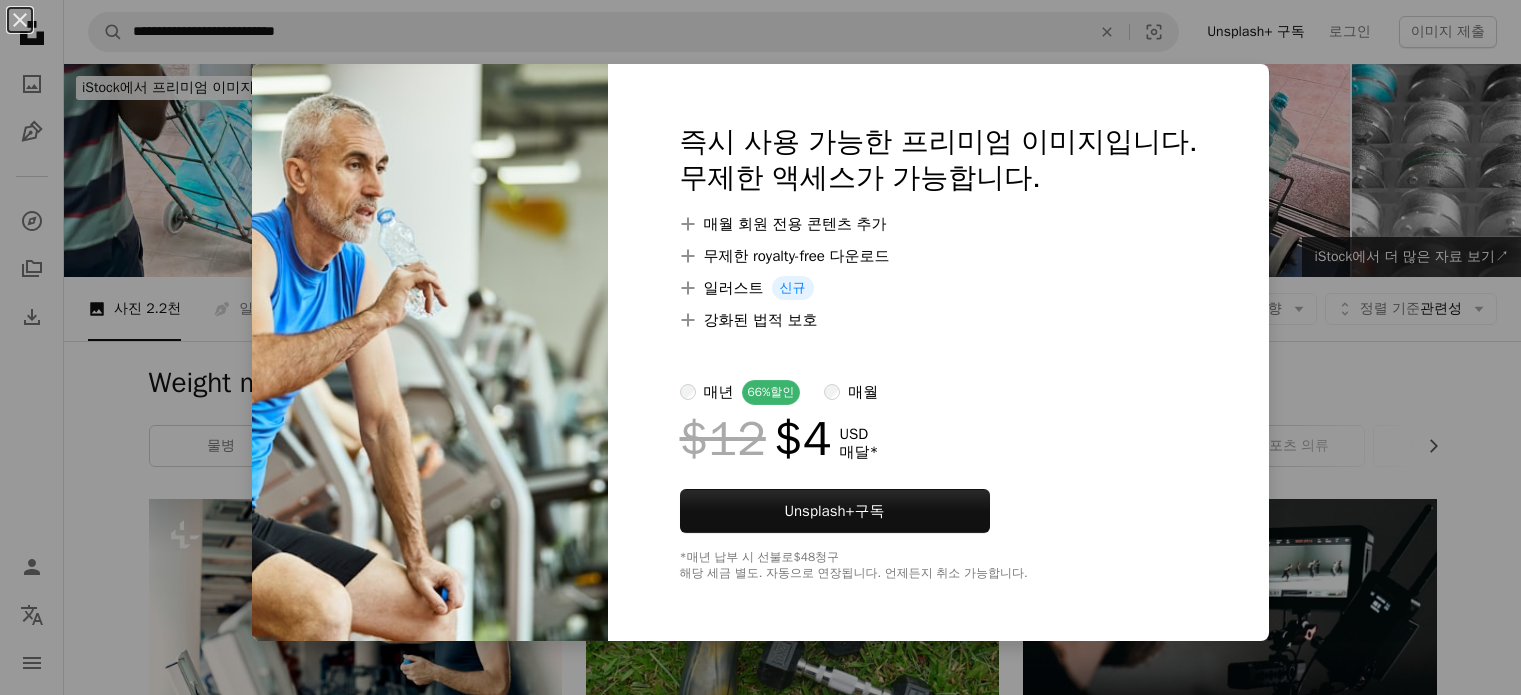 scroll, scrollTop: 1900, scrollLeft: 0, axis: vertical 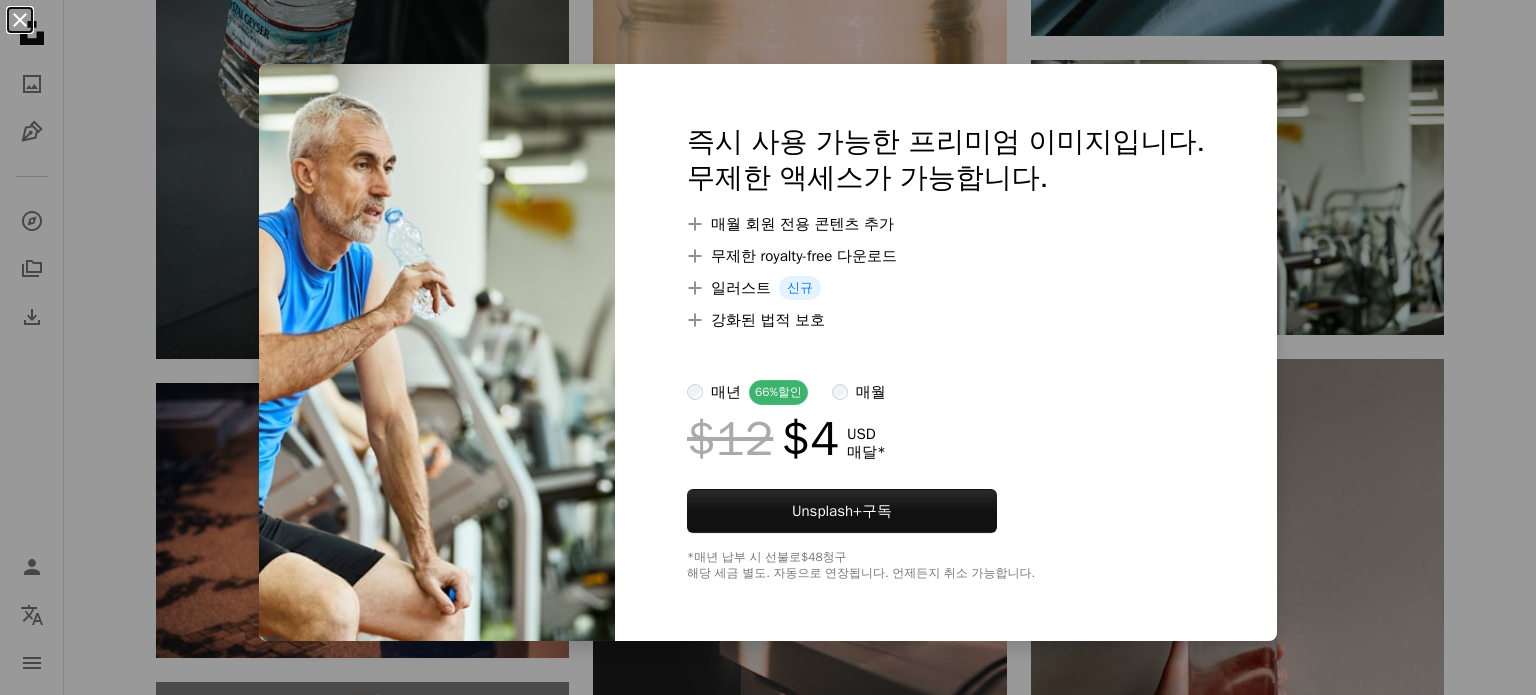 click on "An X shape" at bounding box center (20, 20) 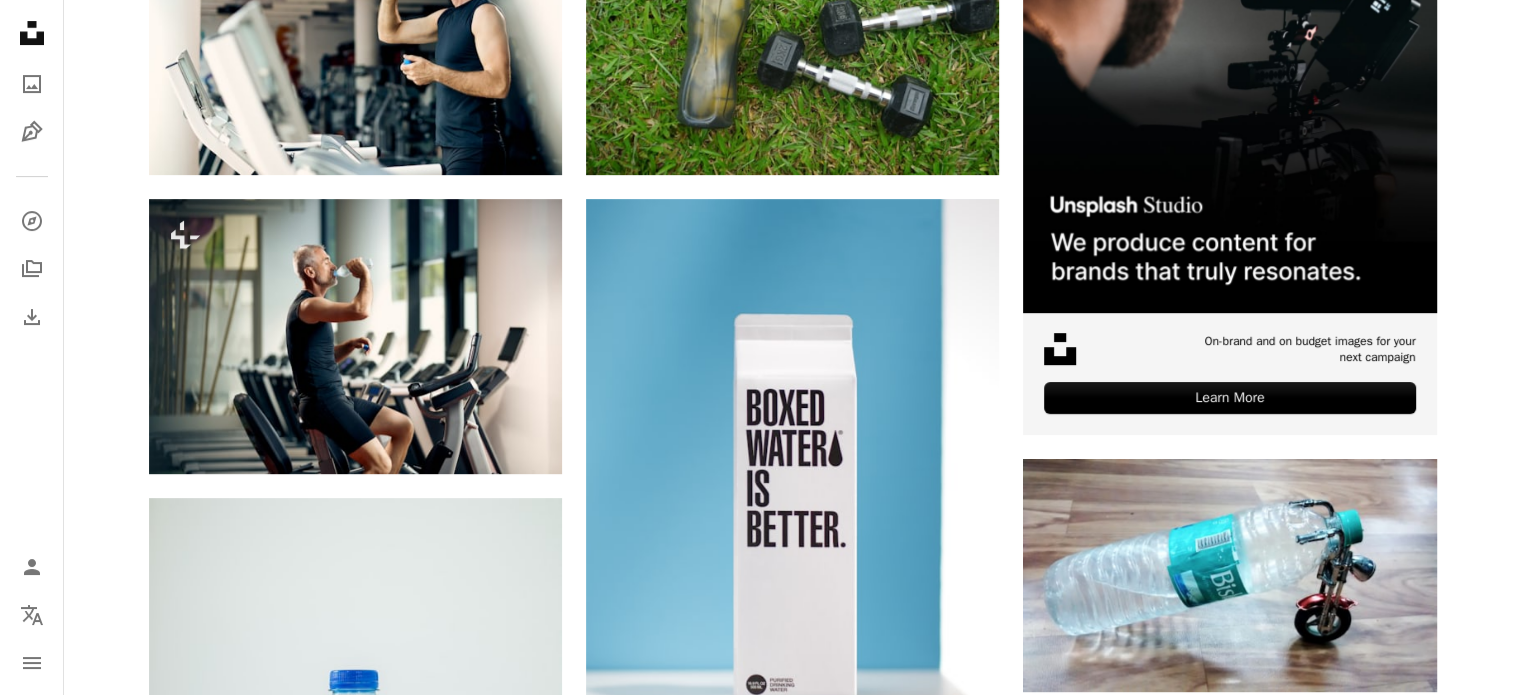 scroll, scrollTop: 200, scrollLeft: 0, axis: vertical 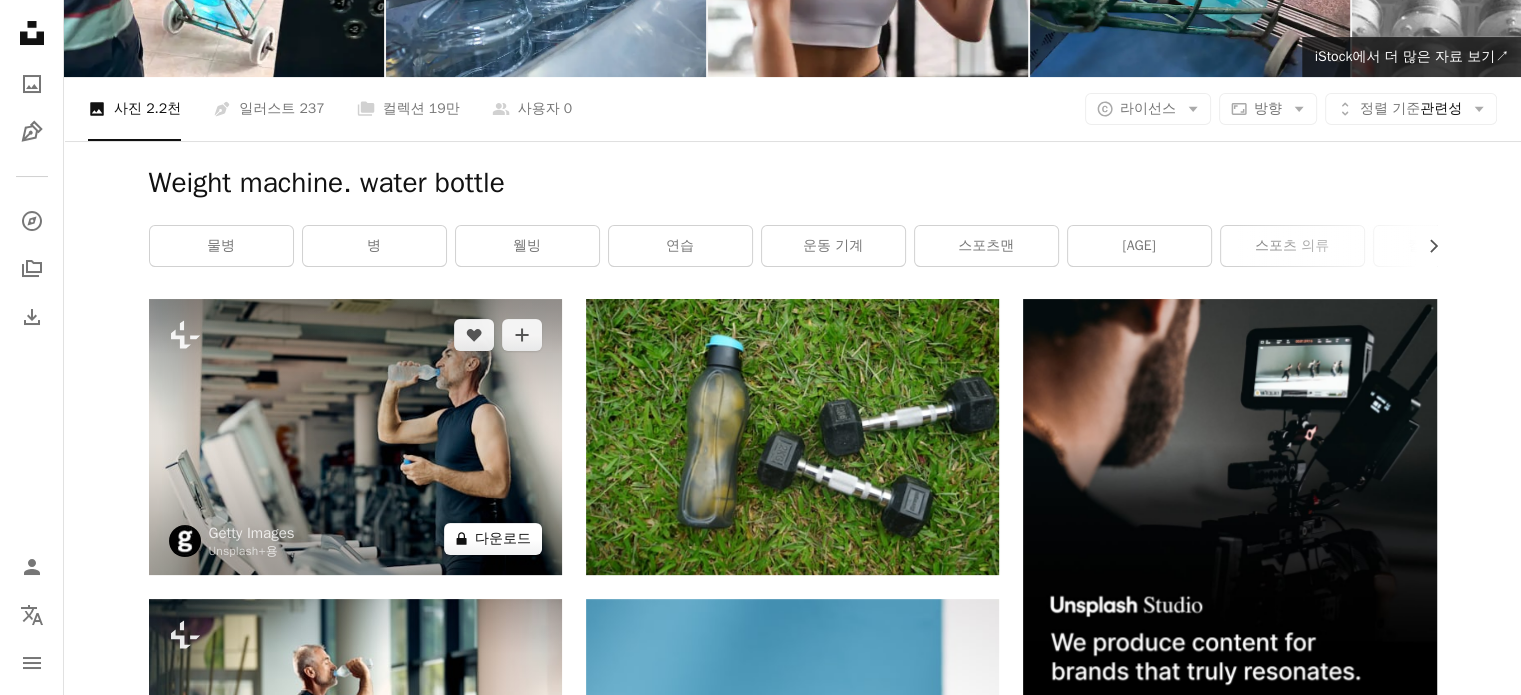click on "A lock 다운로드" at bounding box center [493, 539] 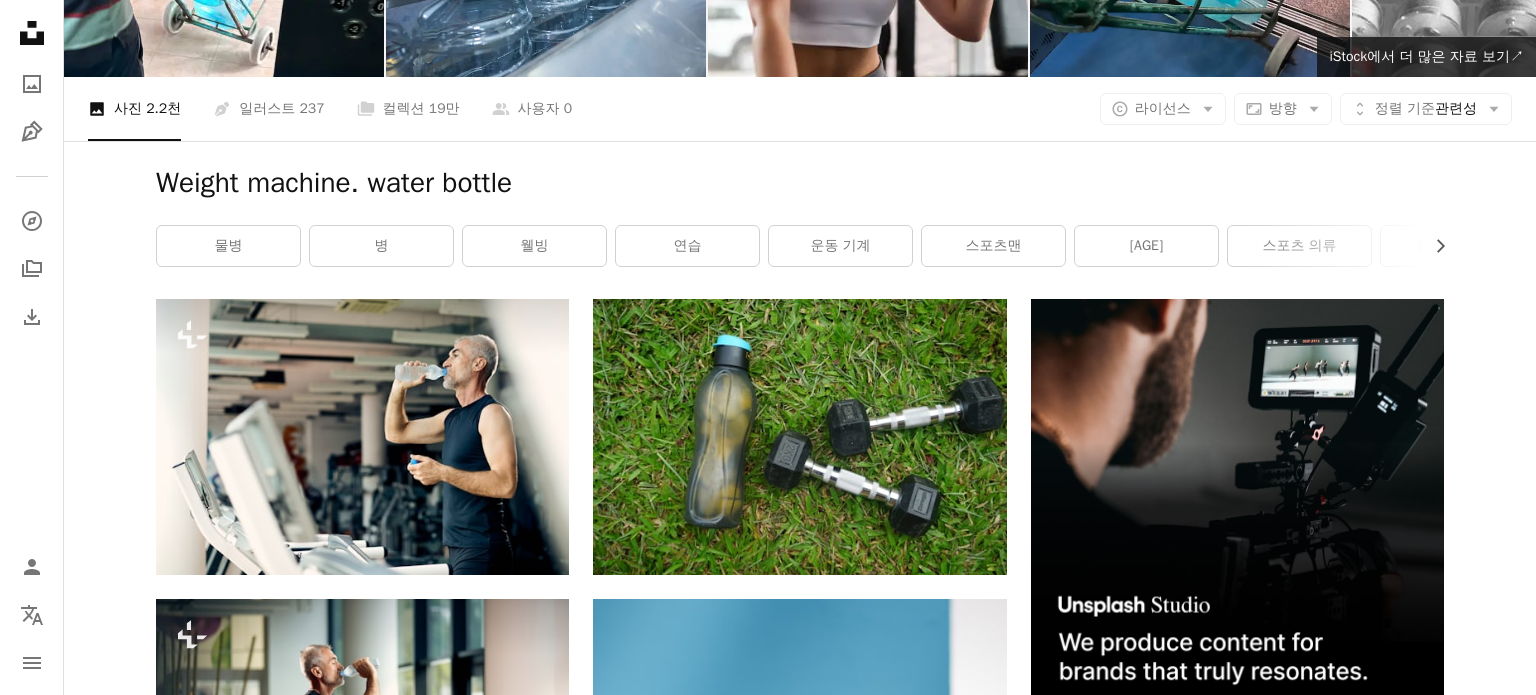 click on "An X shape 즉시 사용 가능한 프리미엄 이미지입니다. 무제한 액세스가 가능합니다. A plus sign 매월 회원 전용 콘텐츠 추가 A plus sign 무제한 royalty-free 다운로드 A plus sign 일러스트  신규 A plus sign 강화된 법적 보호 매년 66%  할인 매월 $12   $4 USD 매달 * Unsplash+  구독 *매년 납부 시 선불로  $48  청구 해당 세금 별도. 자동으로 연장됩니다. 언제든지 취소 가능합니다." at bounding box center [768, 5462] 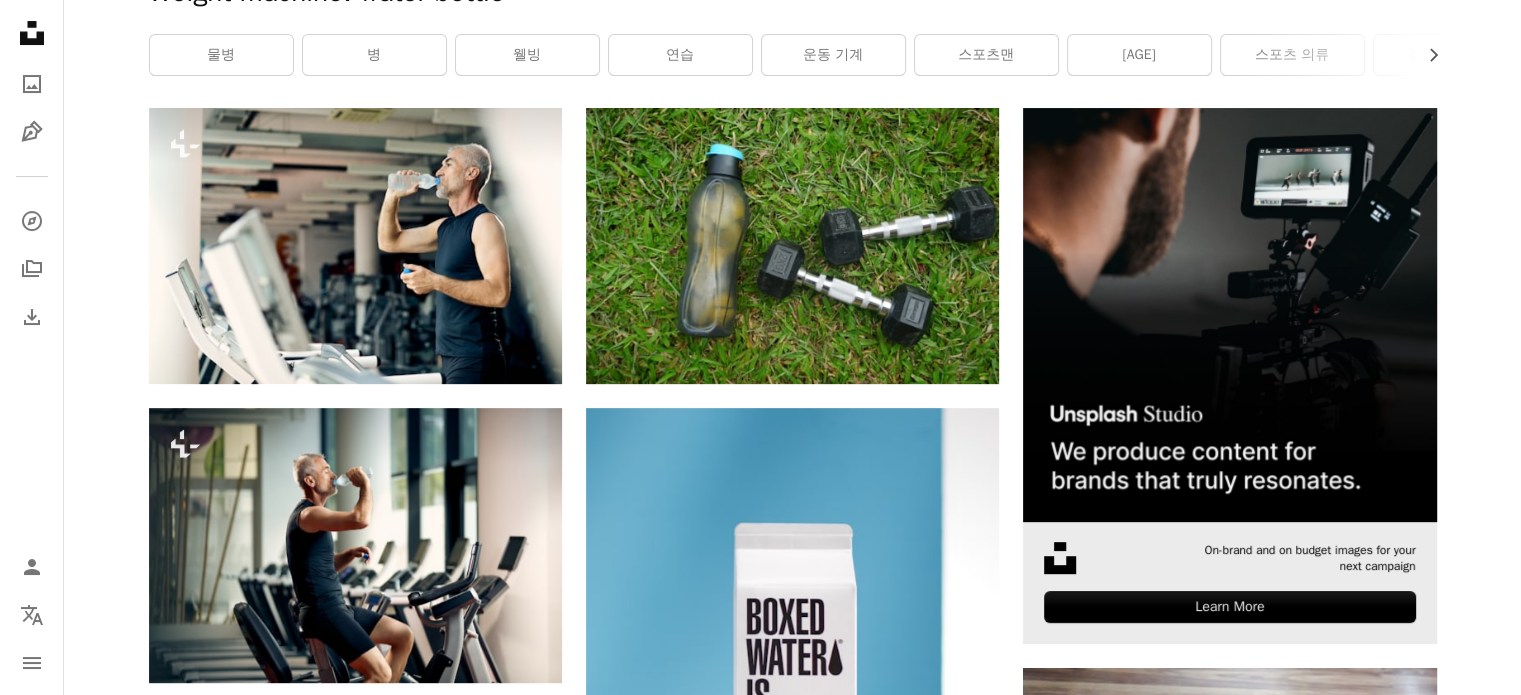 scroll, scrollTop: 400, scrollLeft: 0, axis: vertical 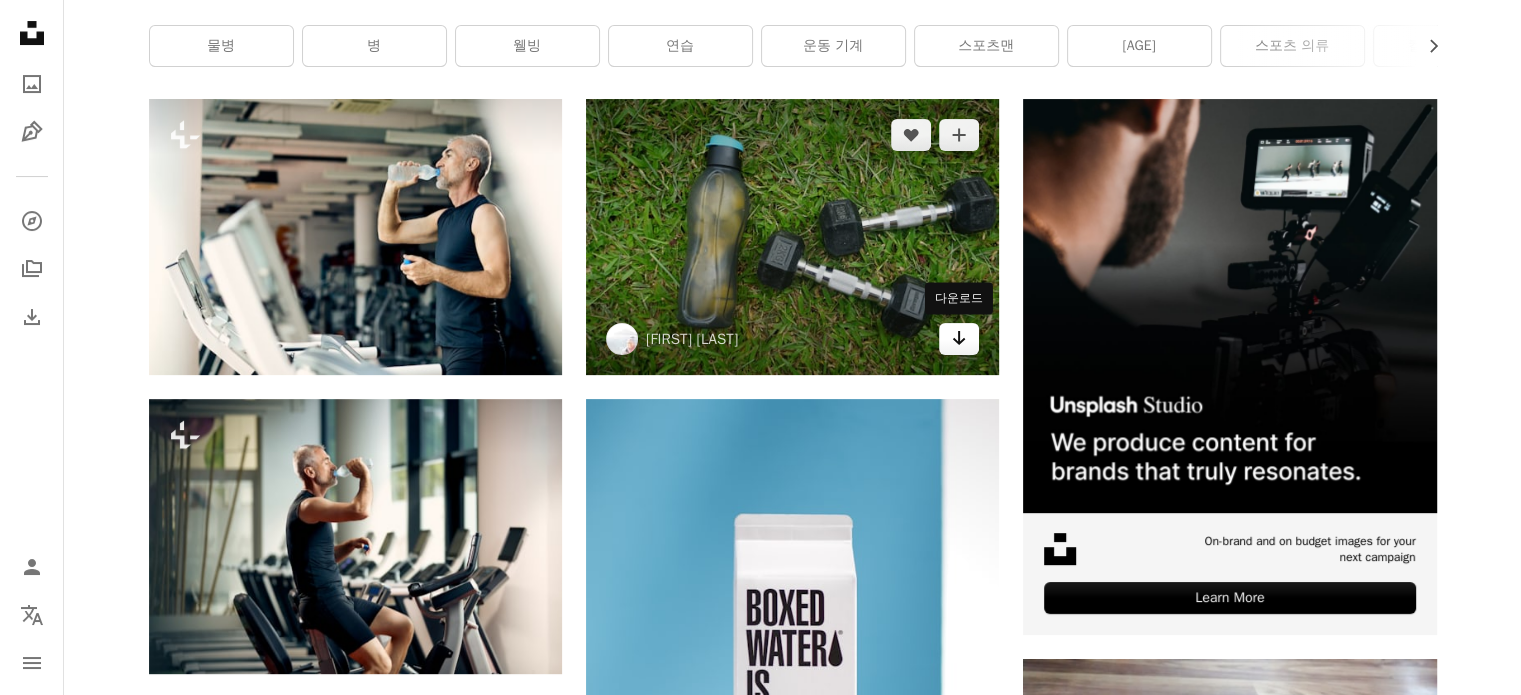 click on "Arrow pointing down" 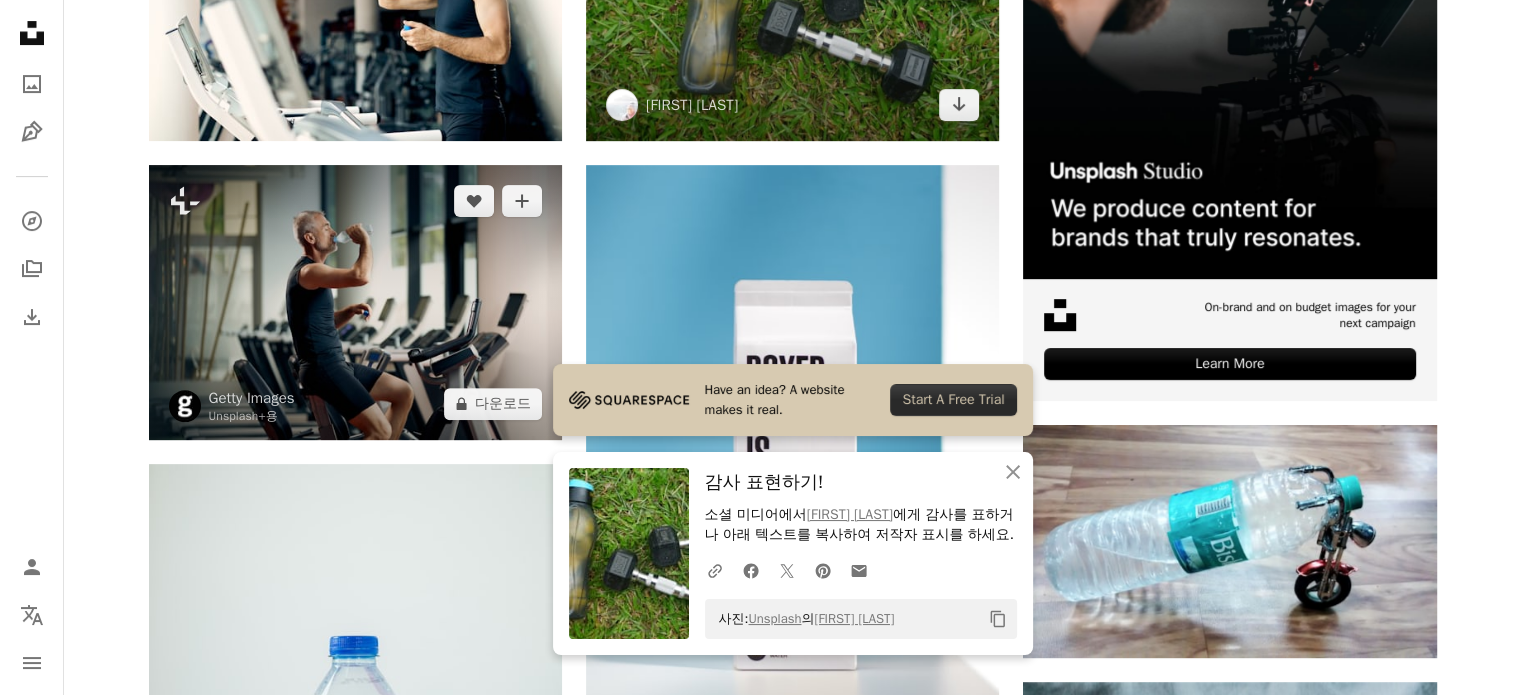 scroll, scrollTop: 700, scrollLeft: 0, axis: vertical 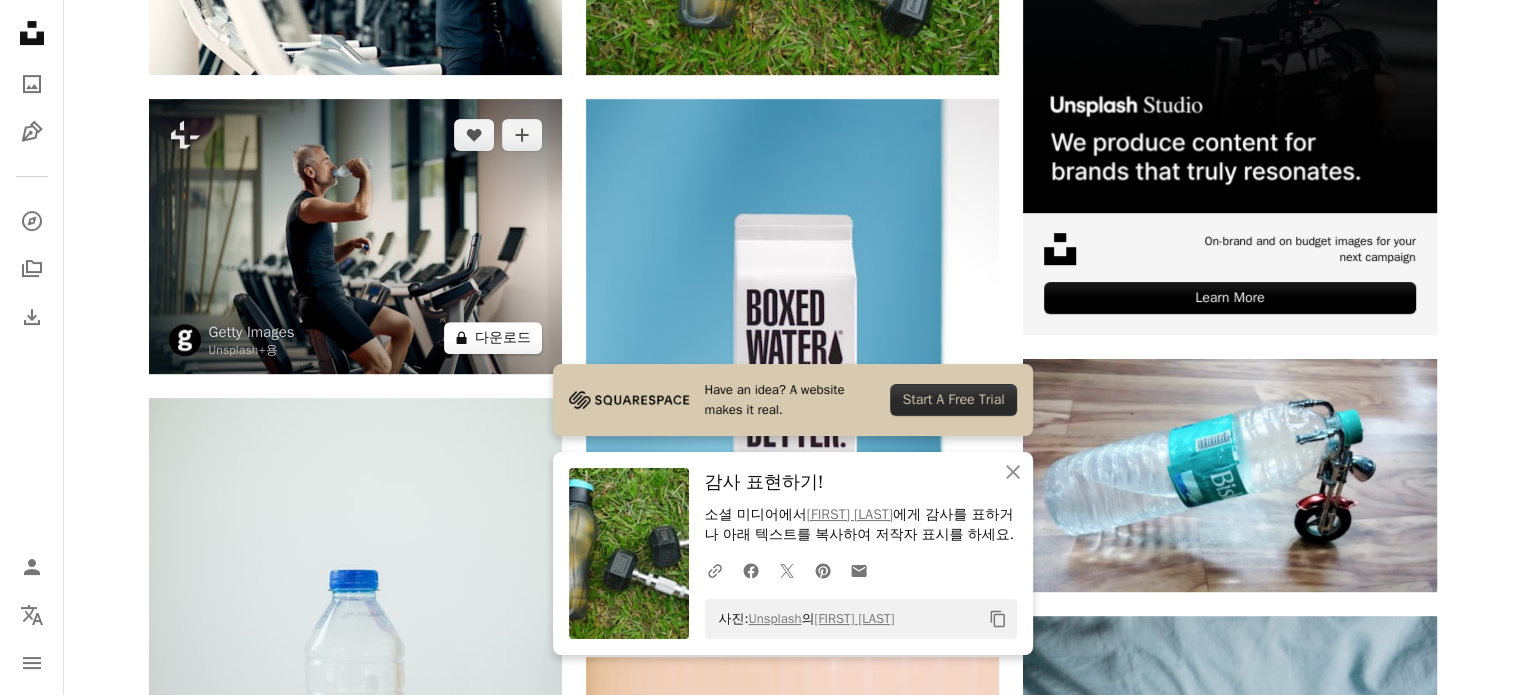 click on "A lock 다운로드" at bounding box center (493, 338) 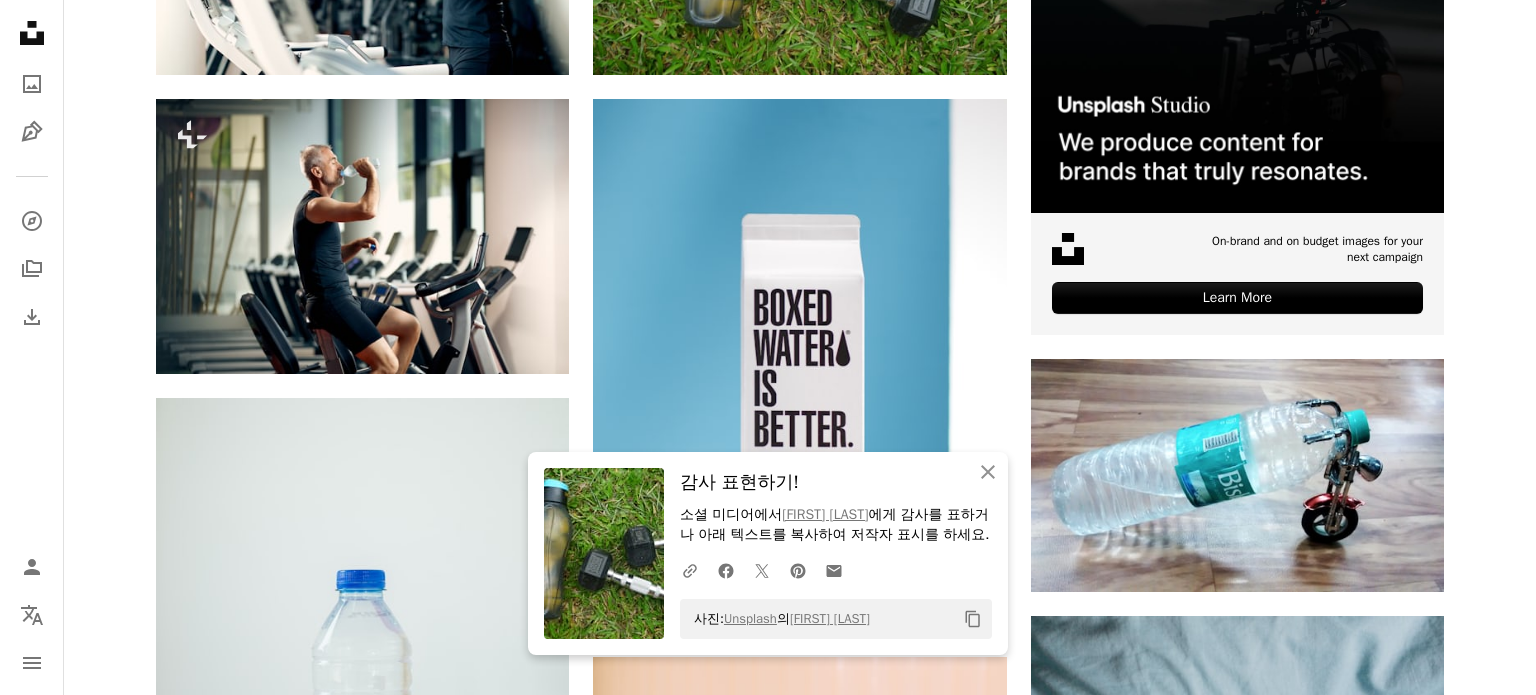 click on "An X shape" at bounding box center (20, 20) 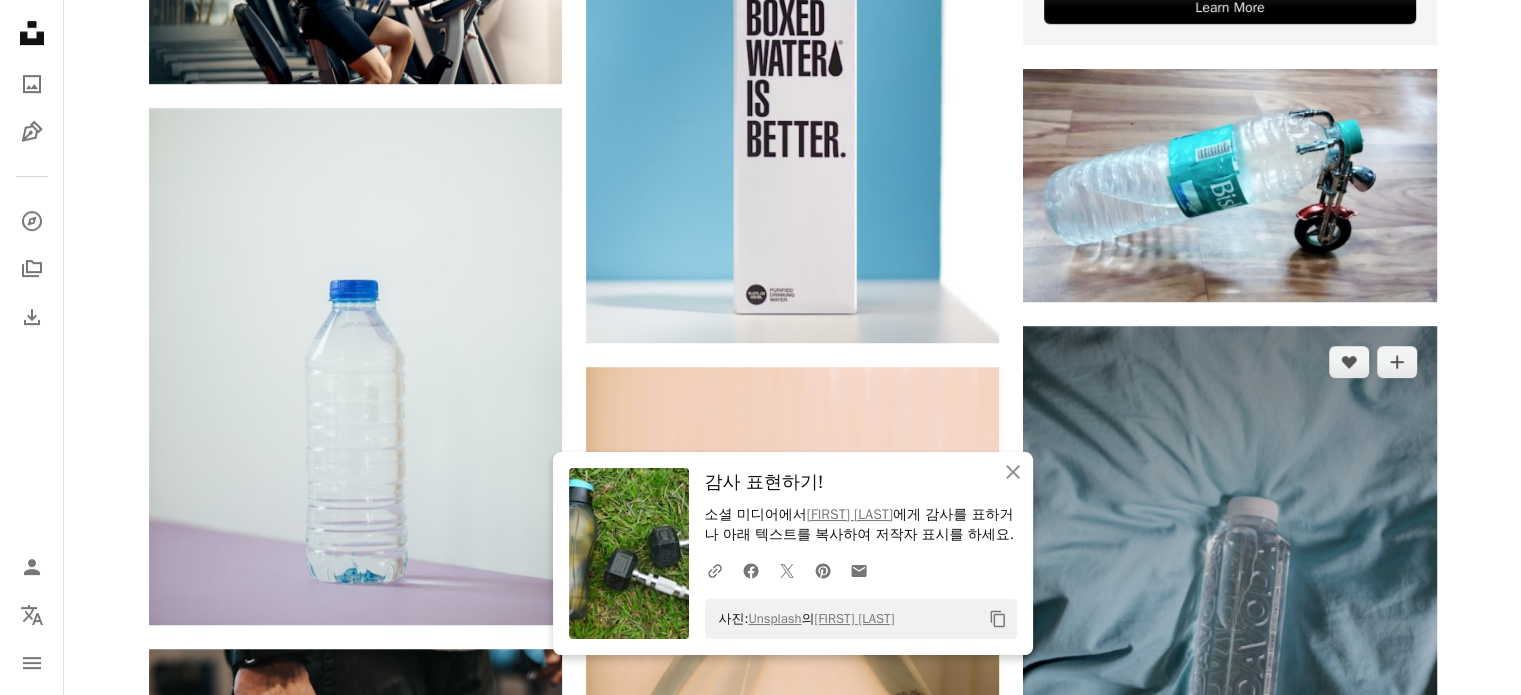 scroll, scrollTop: 1000, scrollLeft: 0, axis: vertical 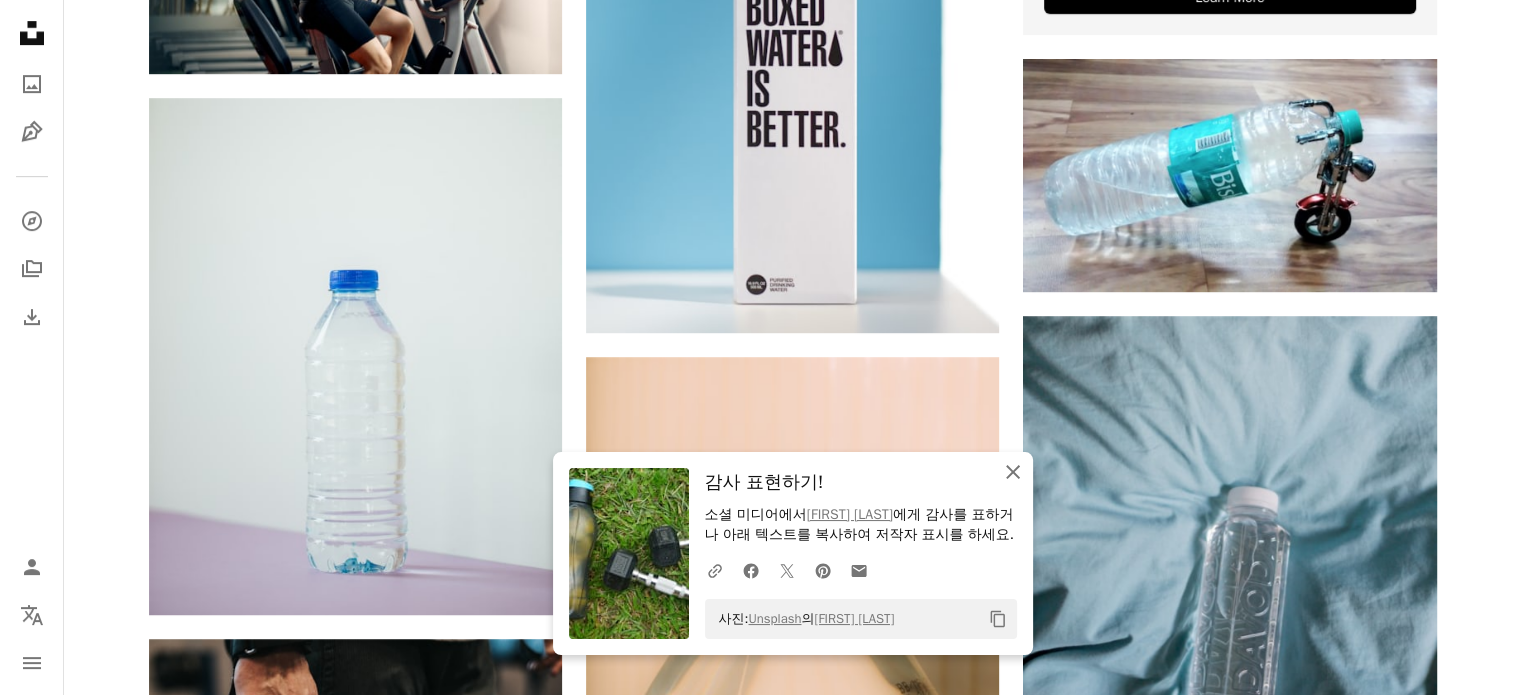 click on "An X shape" 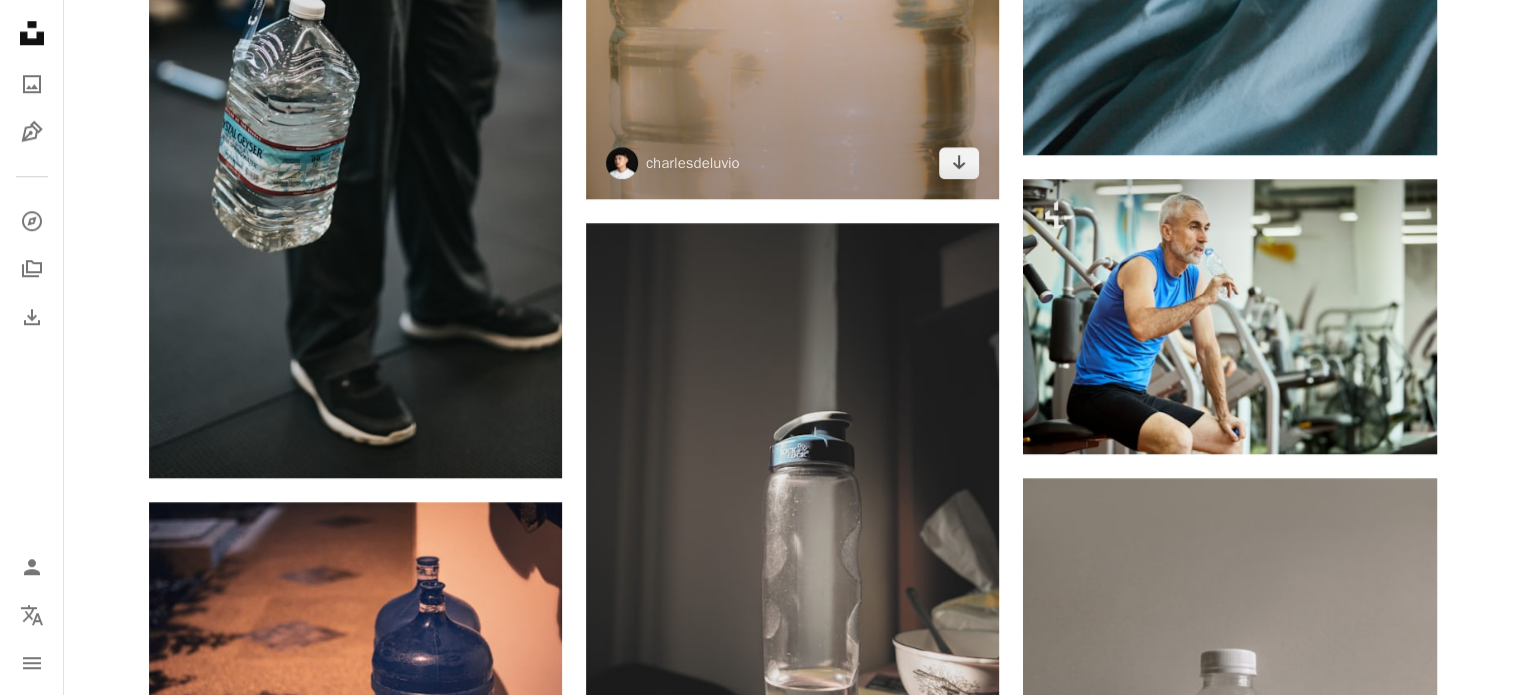 scroll, scrollTop: 1800, scrollLeft: 0, axis: vertical 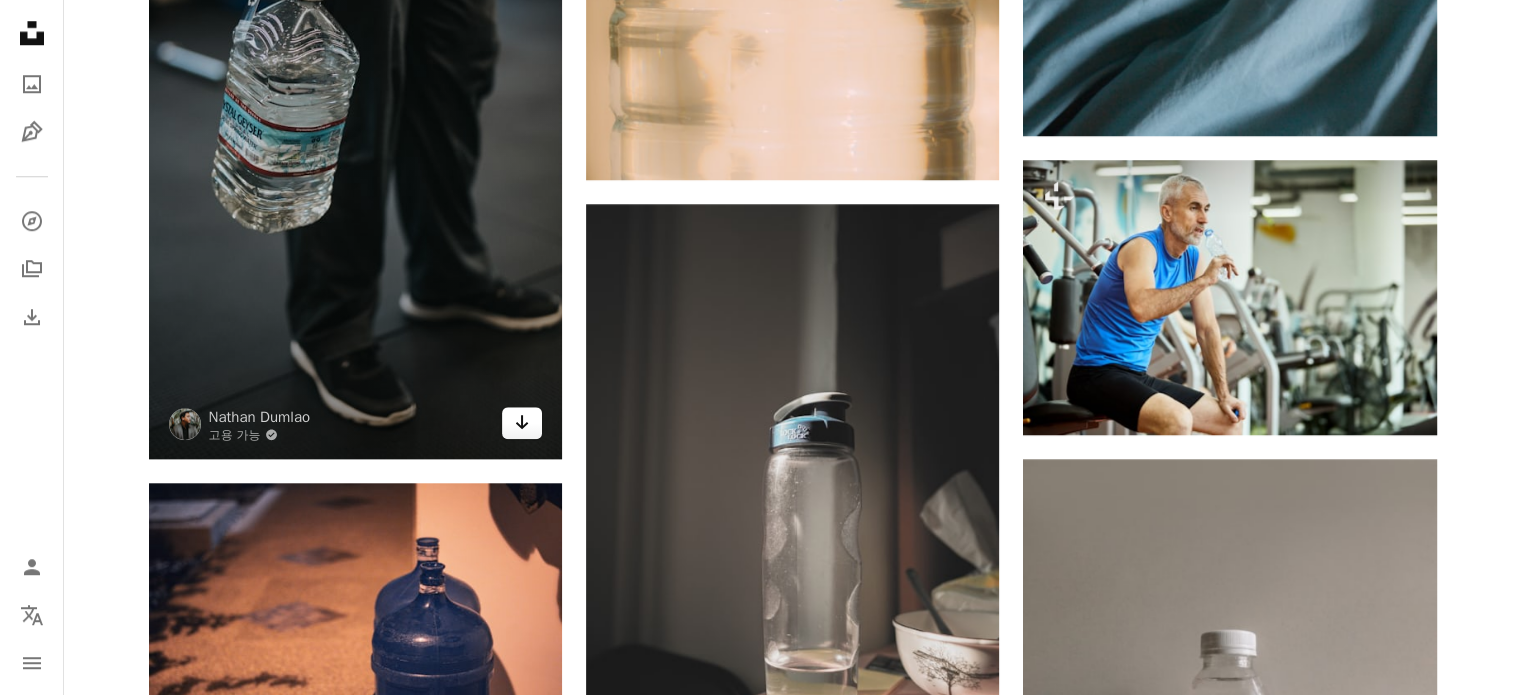 click on "Arrow pointing down" 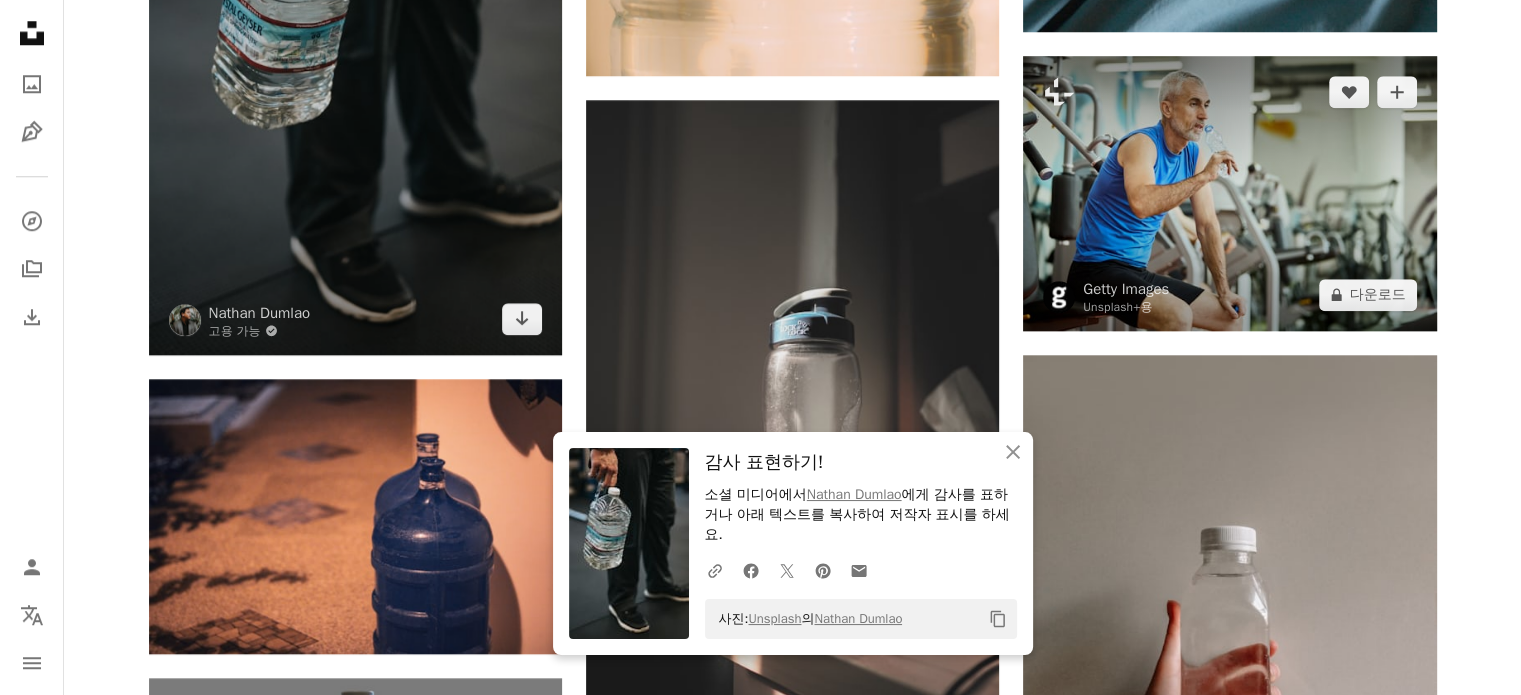 scroll, scrollTop: 1900, scrollLeft: 0, axis: vertical 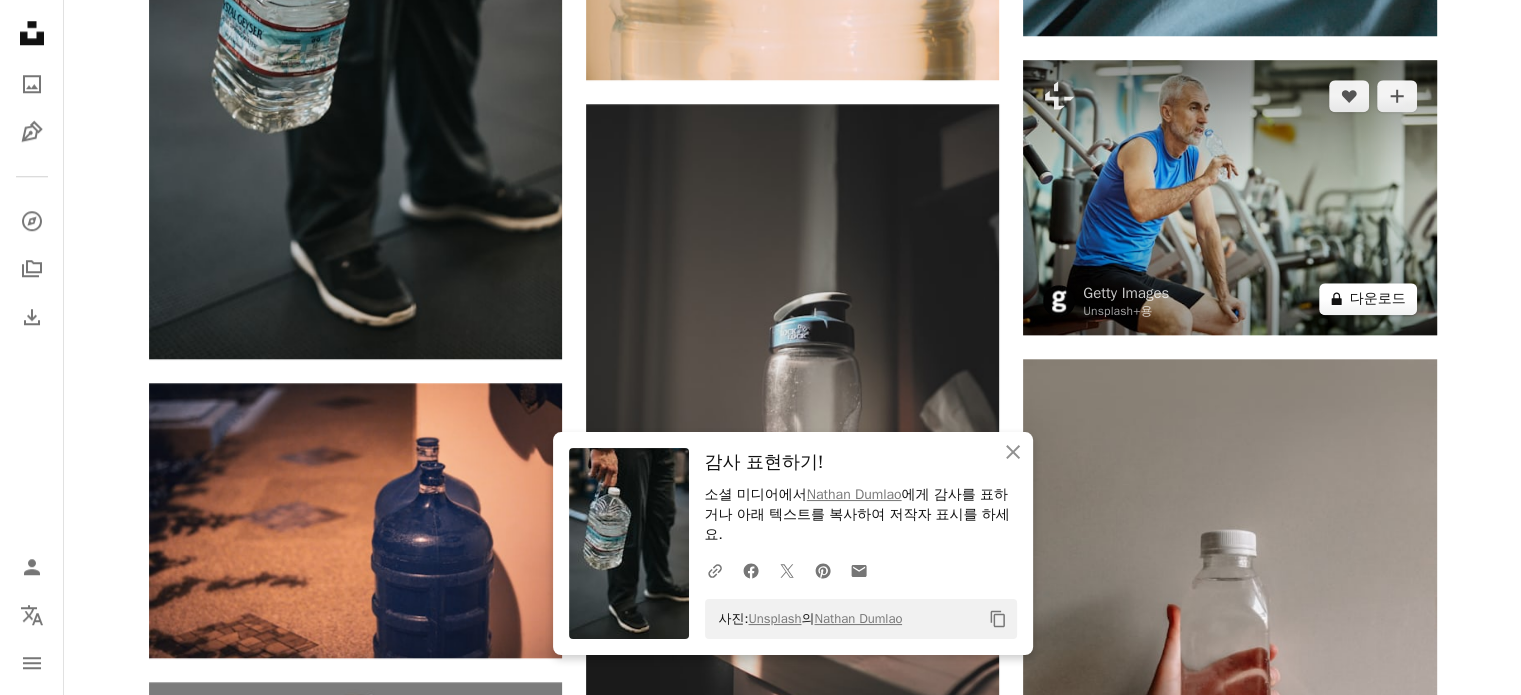 click on "A lock 다운로드" at bounding box center (1368, 299) 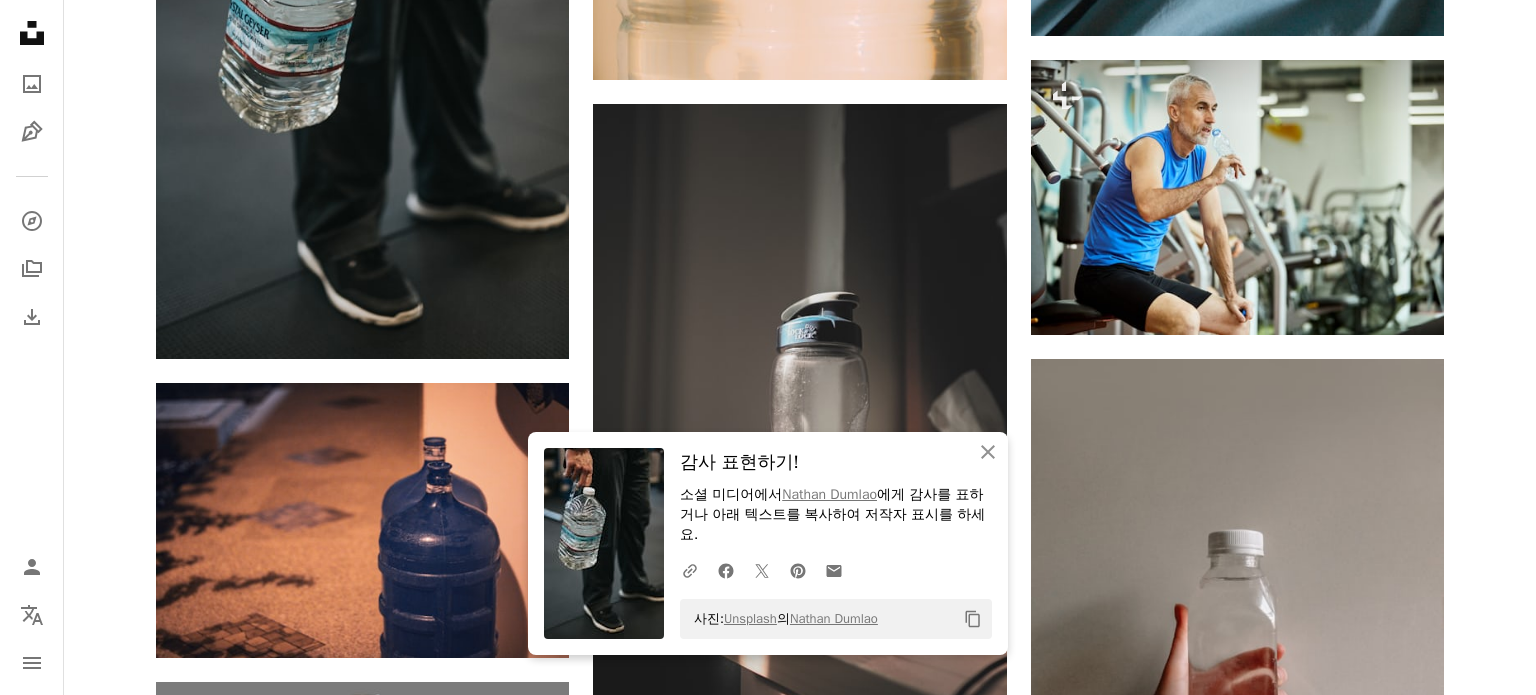 click on "사진: [PERSON]
Copy content" at bounding box center [768, 3762] 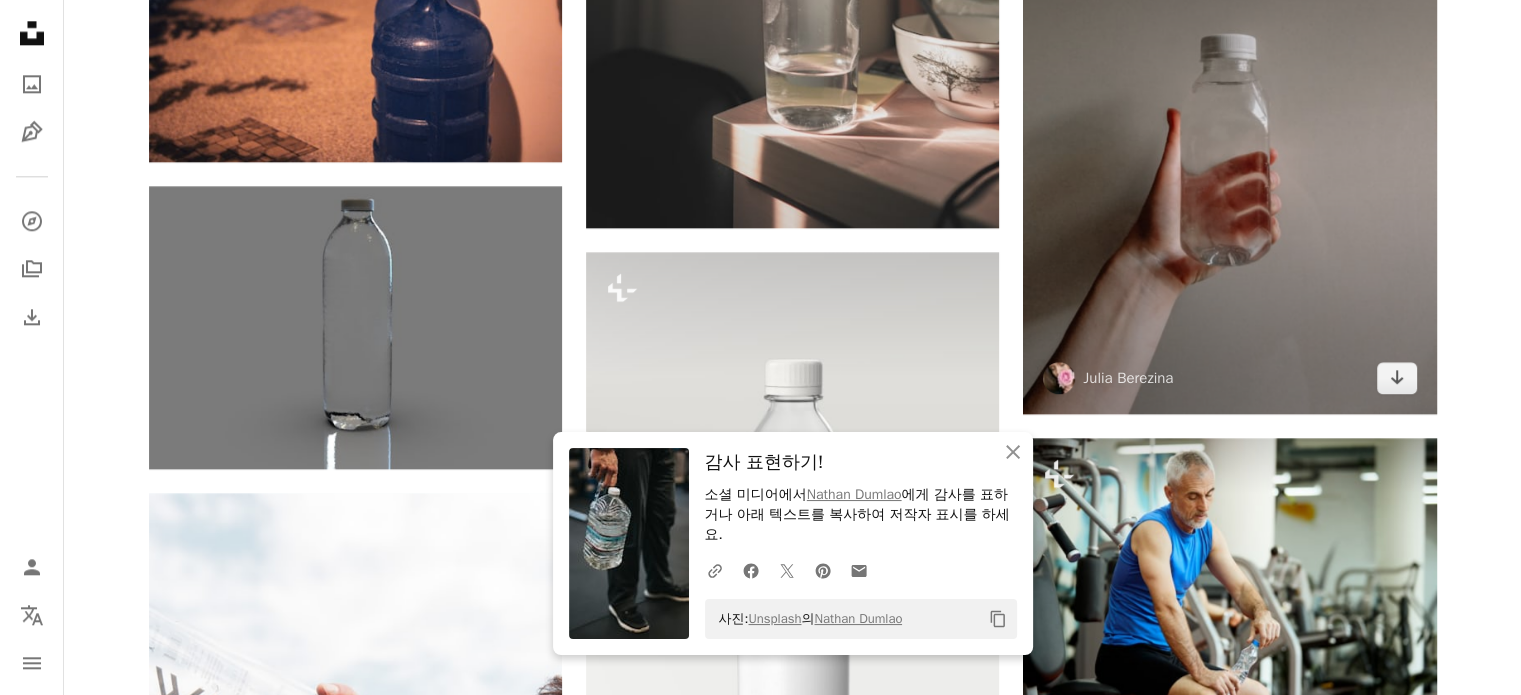 scroll, scrollTop: 2600, scrollLeft: 0, axis: vertical 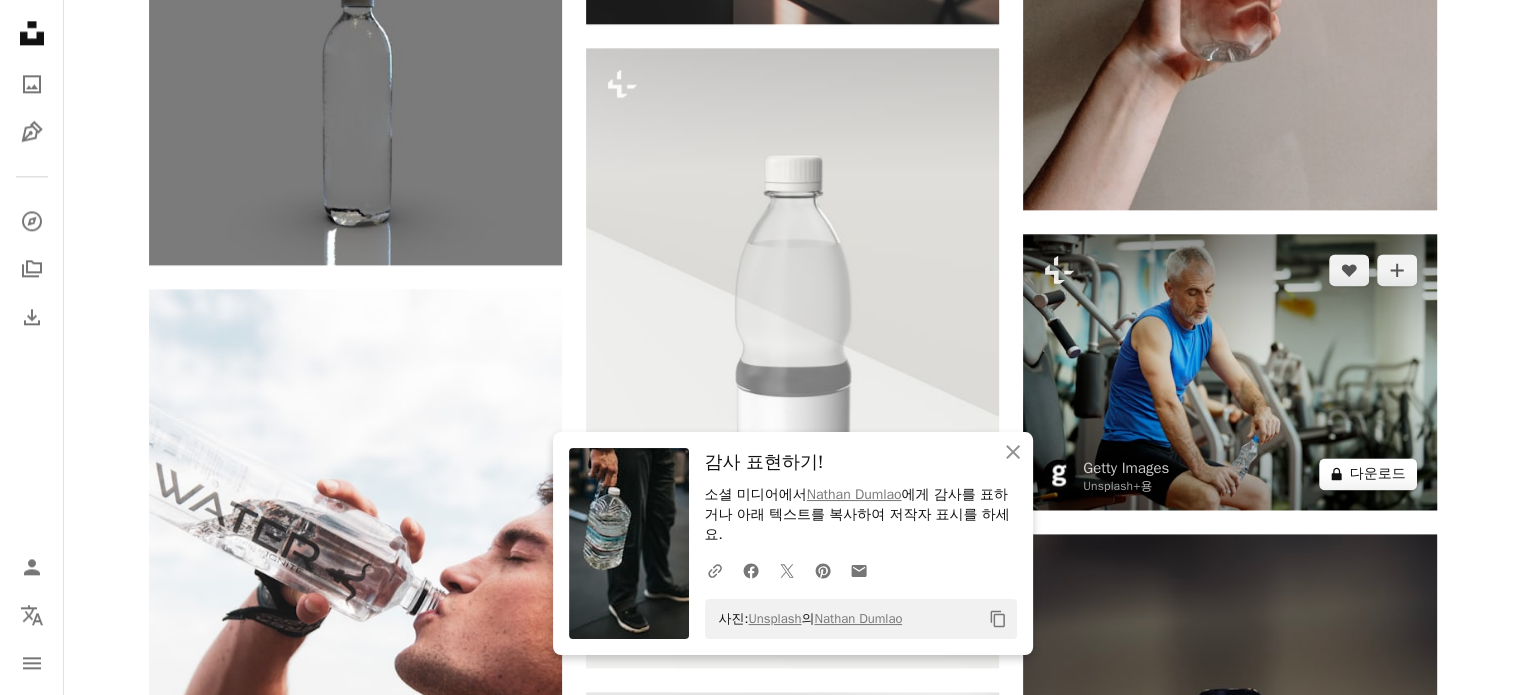 click on "A lock 다운로드" at bounding box center (1368, 474) 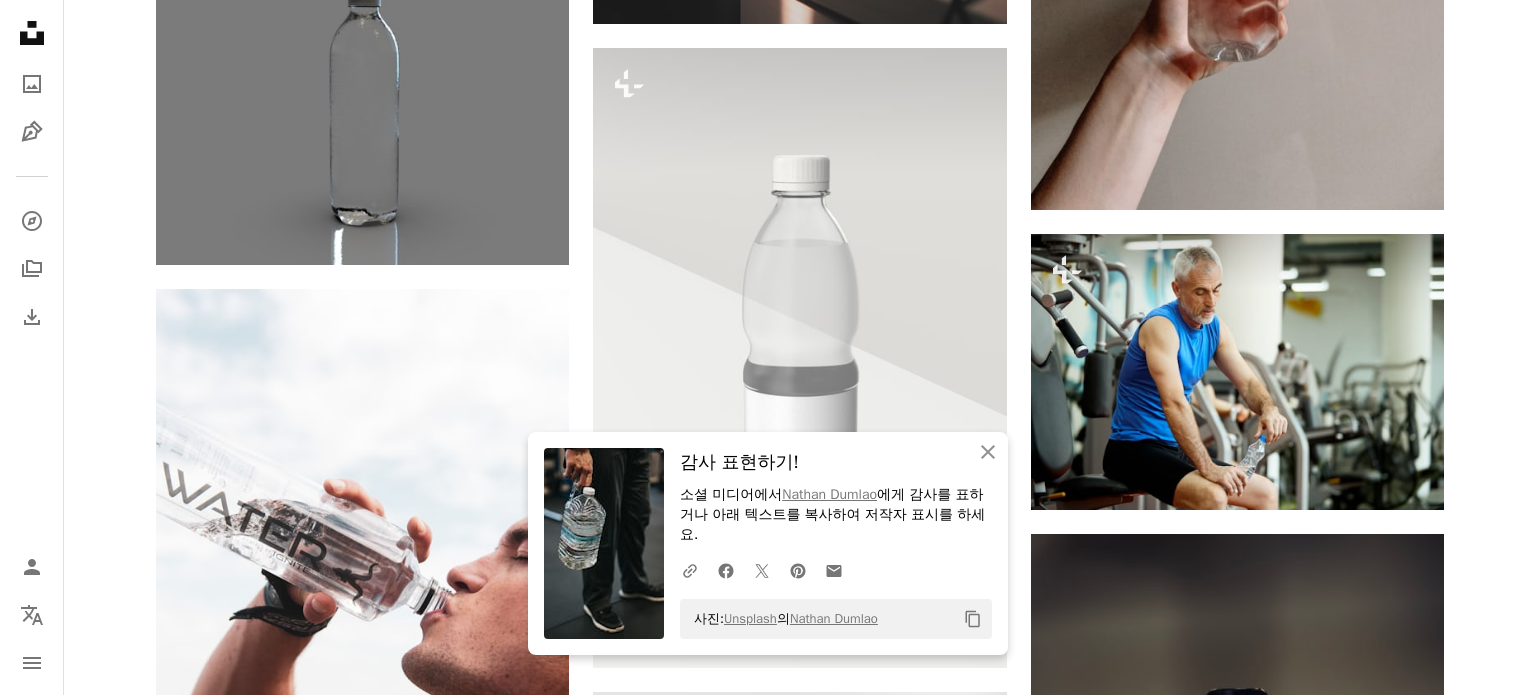 click on "사진: [PERSON]
Copy content" at bounding box center [768, 3062] 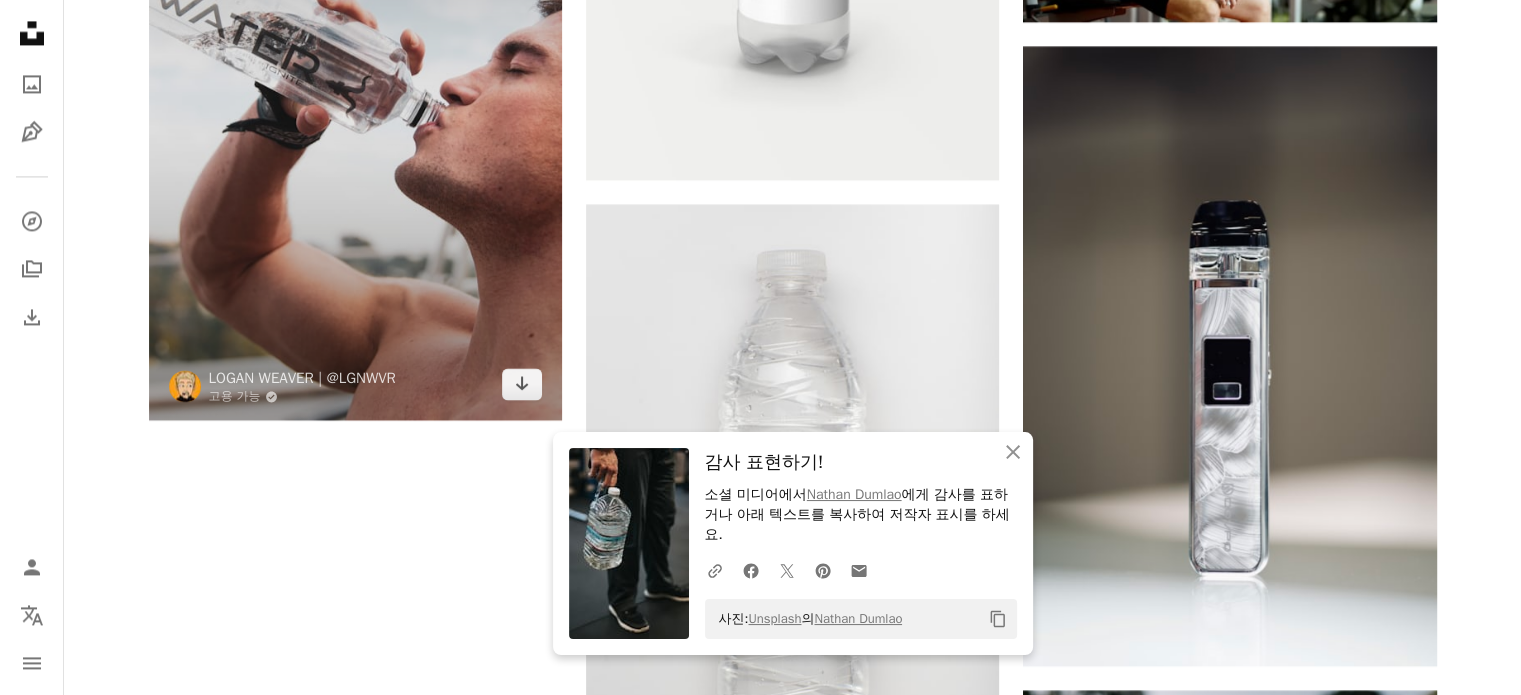 scroll, scrollTop: 3100, scrollLeft: 0, axis: vertical 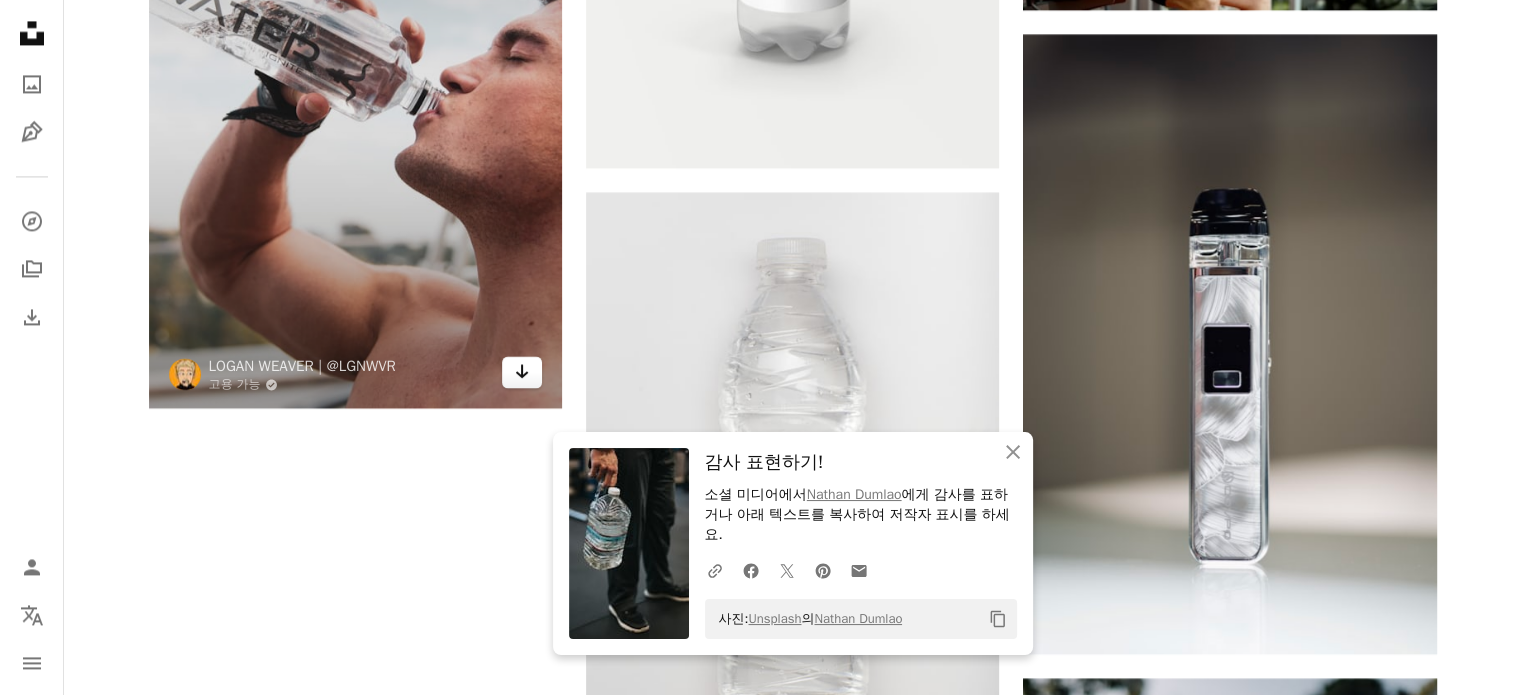 click on "Arrow pointing down" 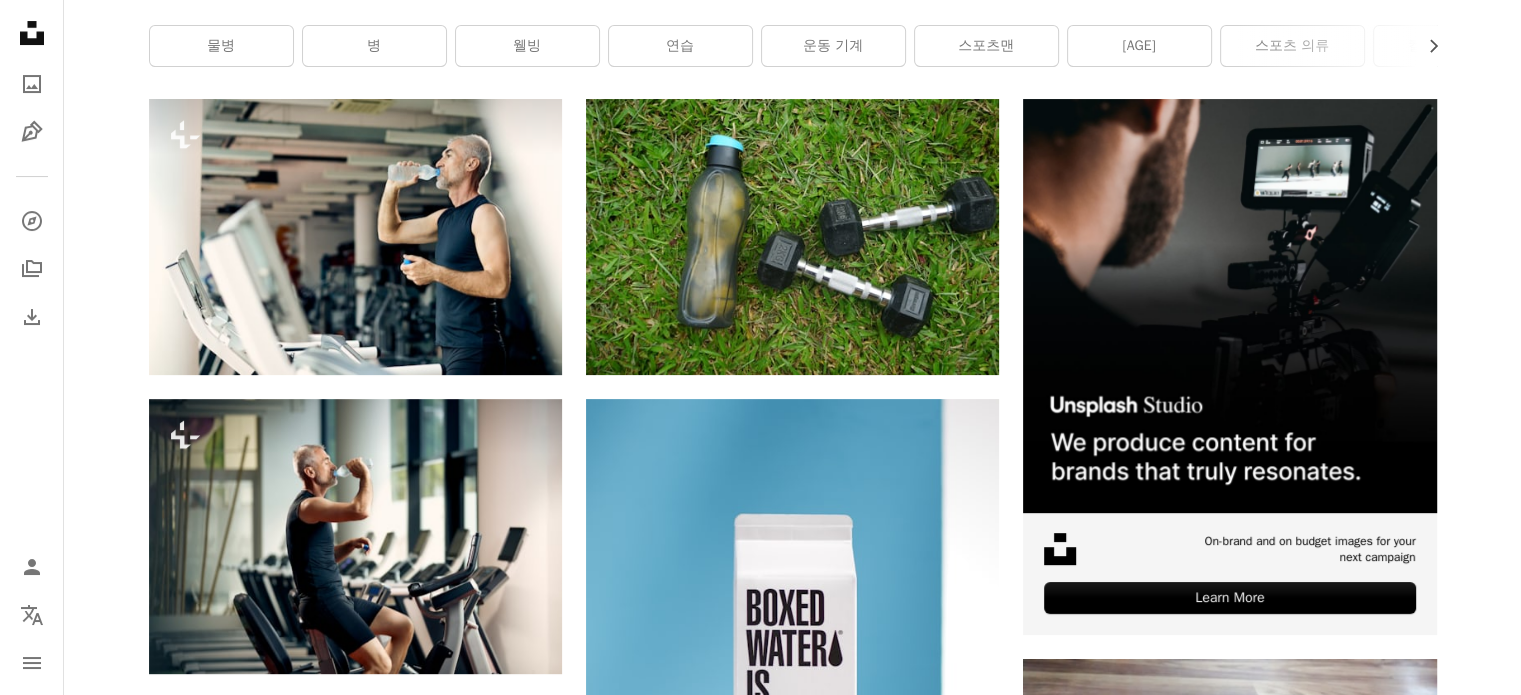 scroll, scrollTop: 0, scrollLeft: 0, axis: both 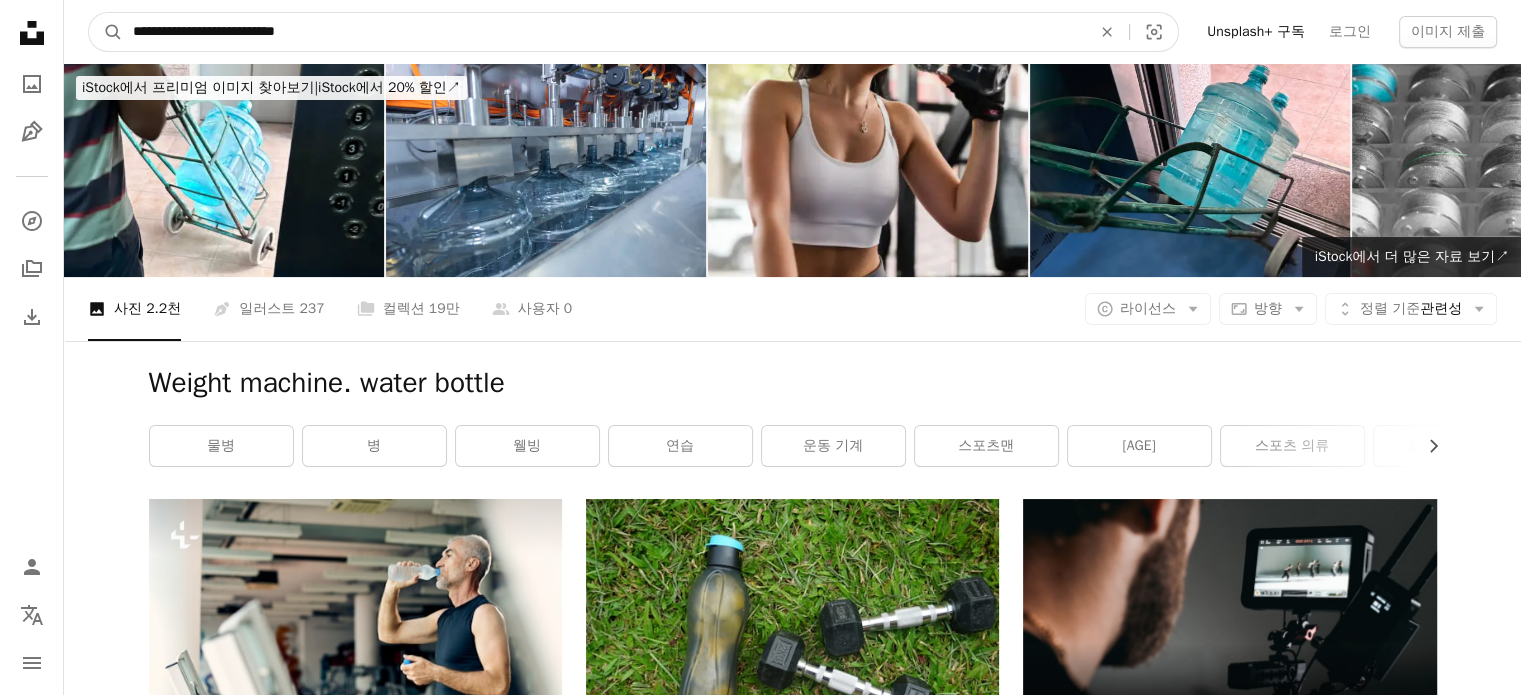 drag, startPoint x: 336, startPoint y: 29, endPoint x: 59, endPoint y: 27, distance: 277.00723 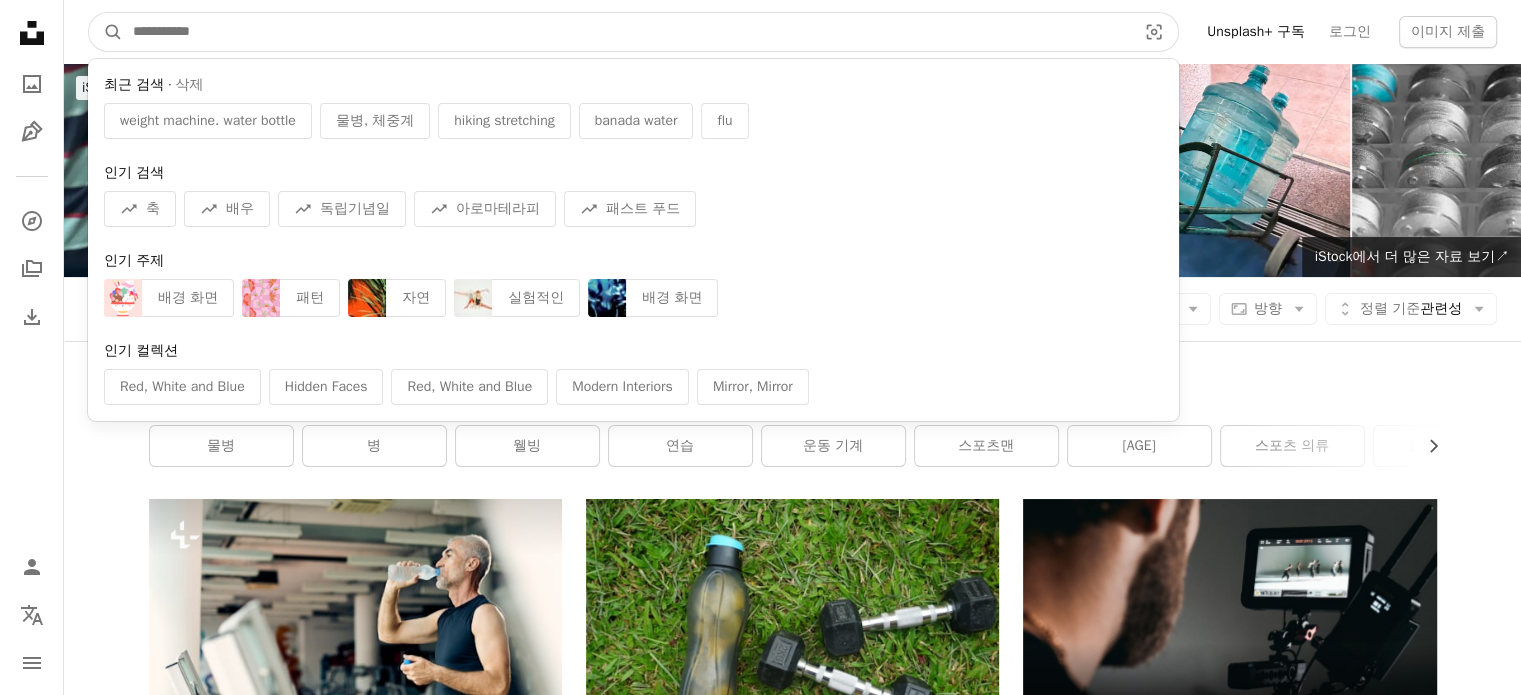 paste on "**********" 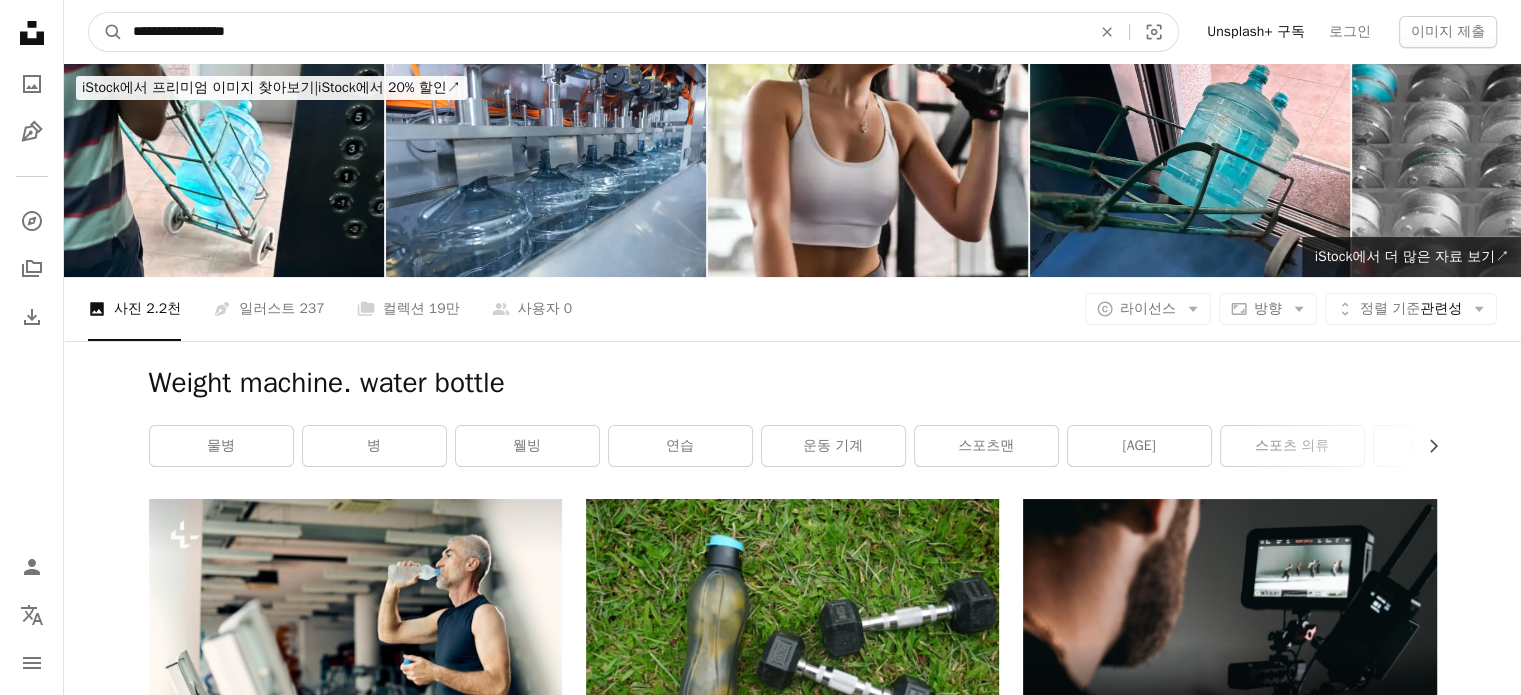 click on "**********" at bounding box center [604, 32] 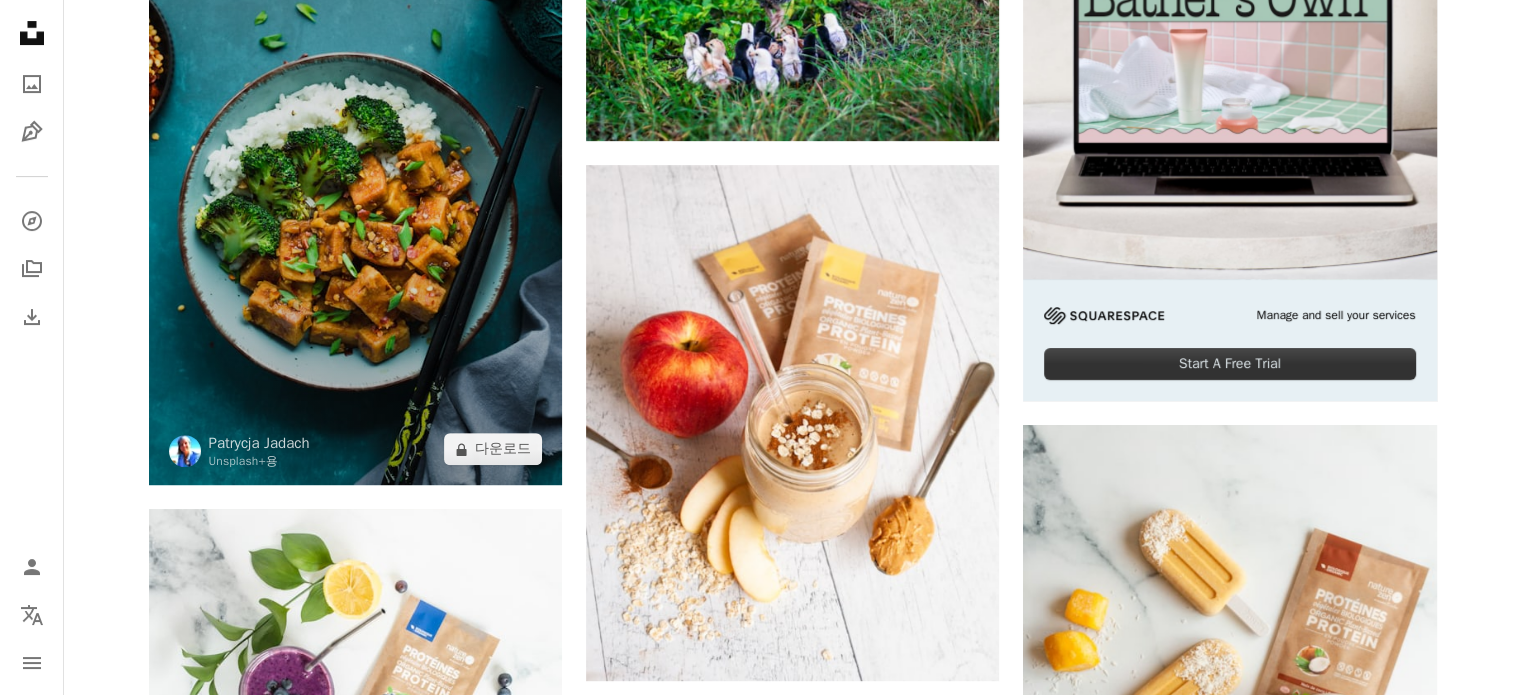 scroll, scrollTop: 600, scrollLeft: 0, axis: vertical 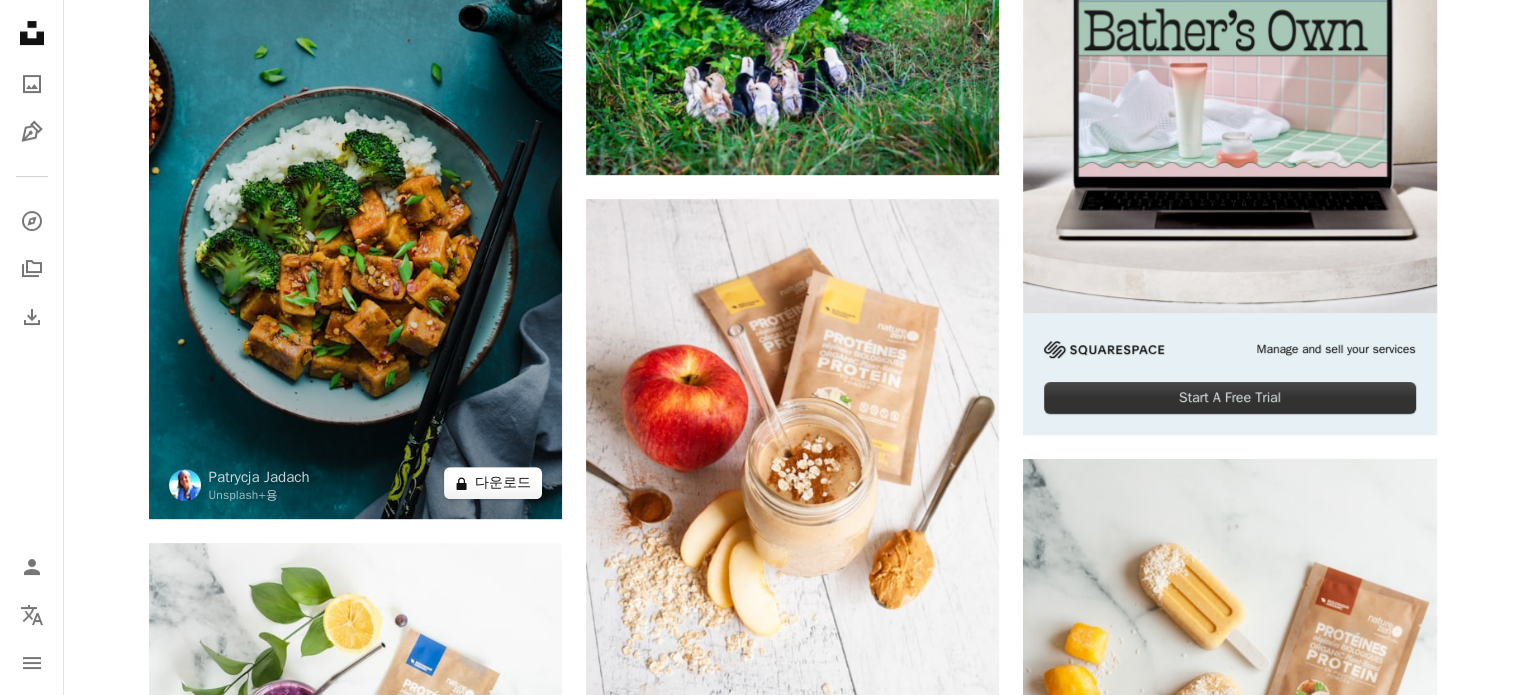 click on "A lock 다운로드" at bounding box center [493, 483] 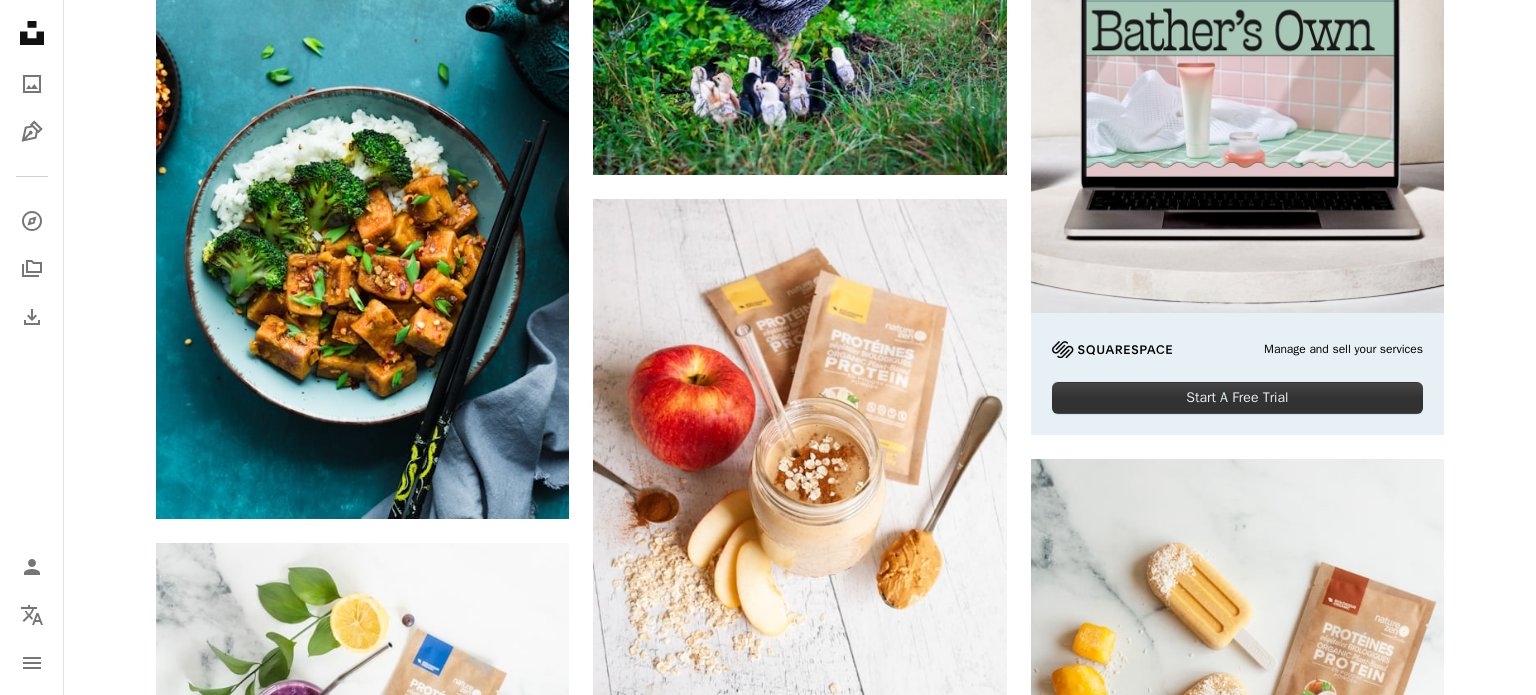 click on "An X shape 즉시 사용 가능한 프리미엄 이미지입니다. 무제한 액세스가 가능합니다. A plus sign 매월 회원 전용 콘텐츠 추가 A plus sign 무제한 royalty-free 다운로드 A plus sign 일러스트  신규 A plus sign 강화된 법적 보호 매년 66%  할인 매월 $12   $4 USD 매달 * Unsplash+  구독 *매년 납부 시 선불로  $48  청구 해당 세금 별도. 자동으로 연장됩니다. 언제든지 취소 가능합니다." at bounding box center [768, 4806] 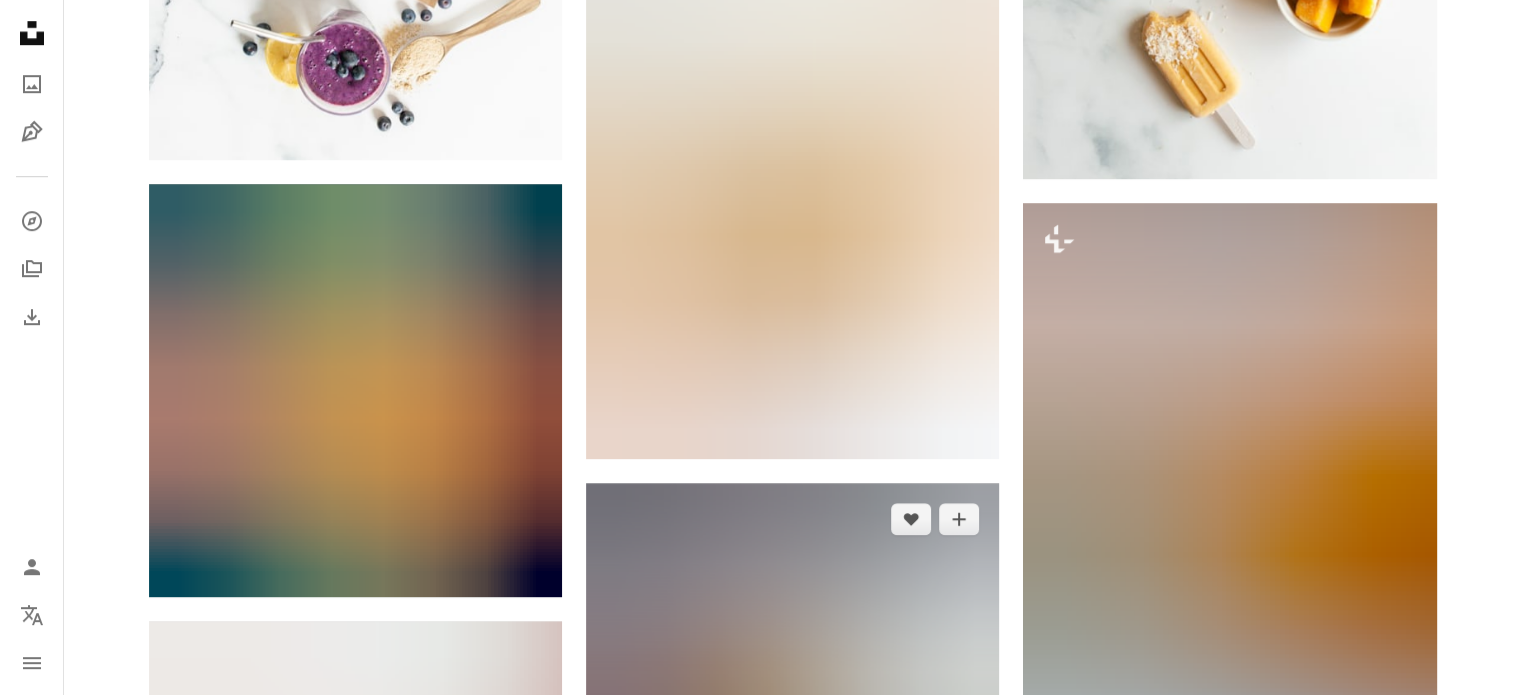 scroll, scrollTop: 1500, scrollLeft: 0, axis: vertical 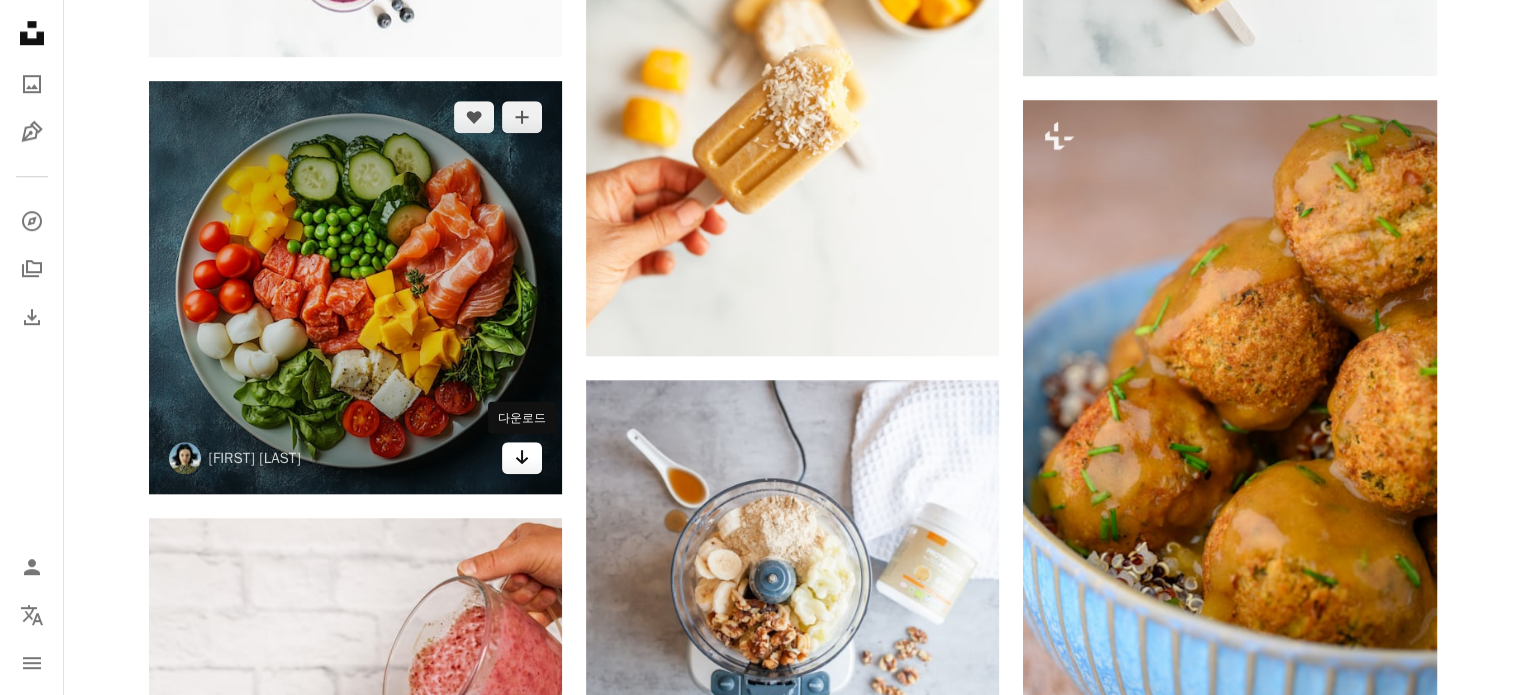 click 